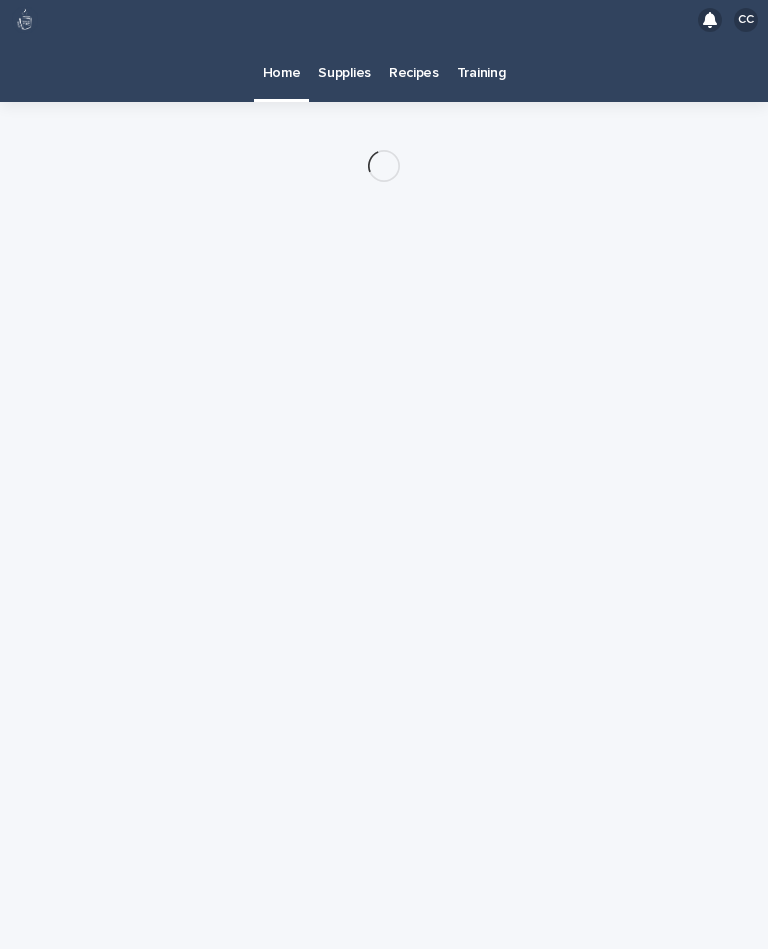 scroll, scrollTop: 0, scrollLeft: 0, axis: both 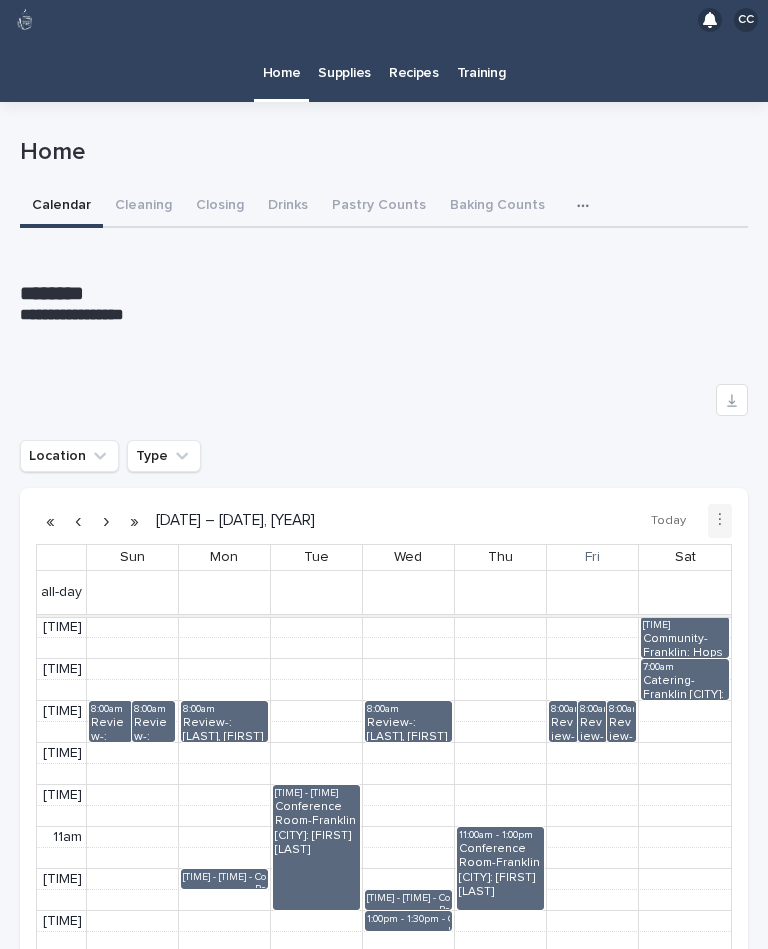 click on "Cleaning" at bounding box center (143, 207) 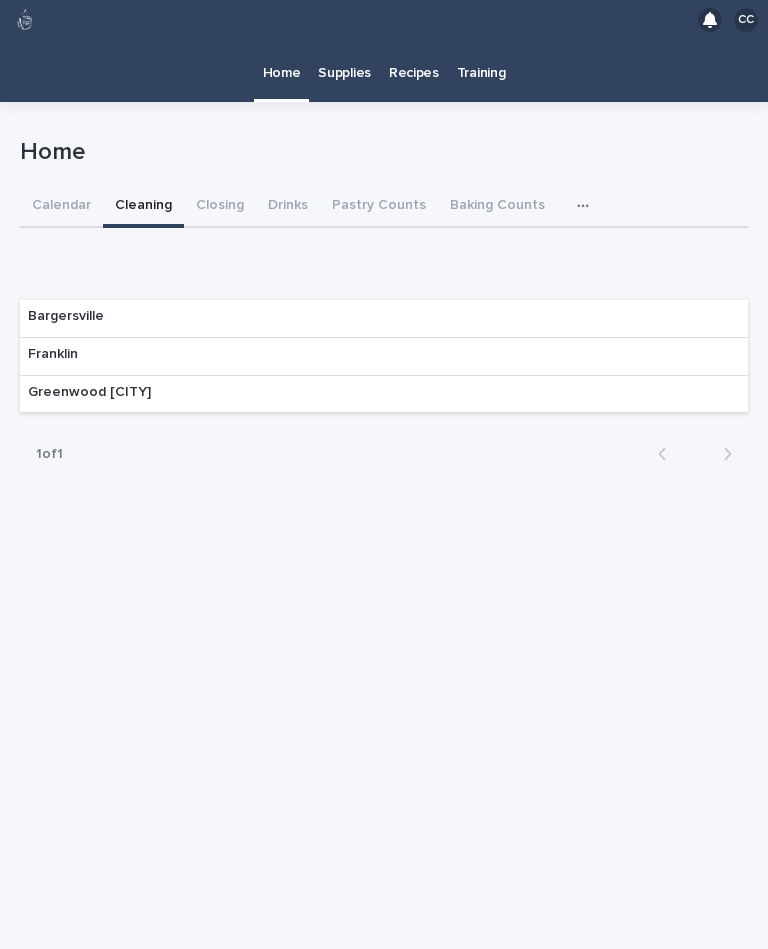click on "Franklin" at bounding box center [384, 357] 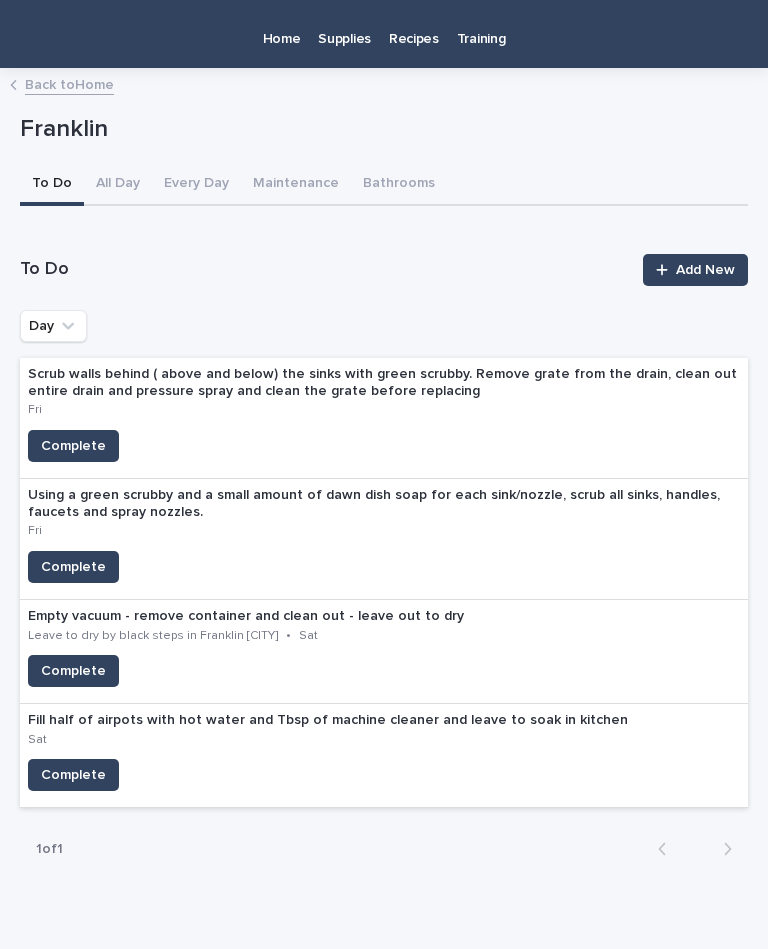 scroll, scrollTop: 33, scrollLeft: 0, axis: vertical 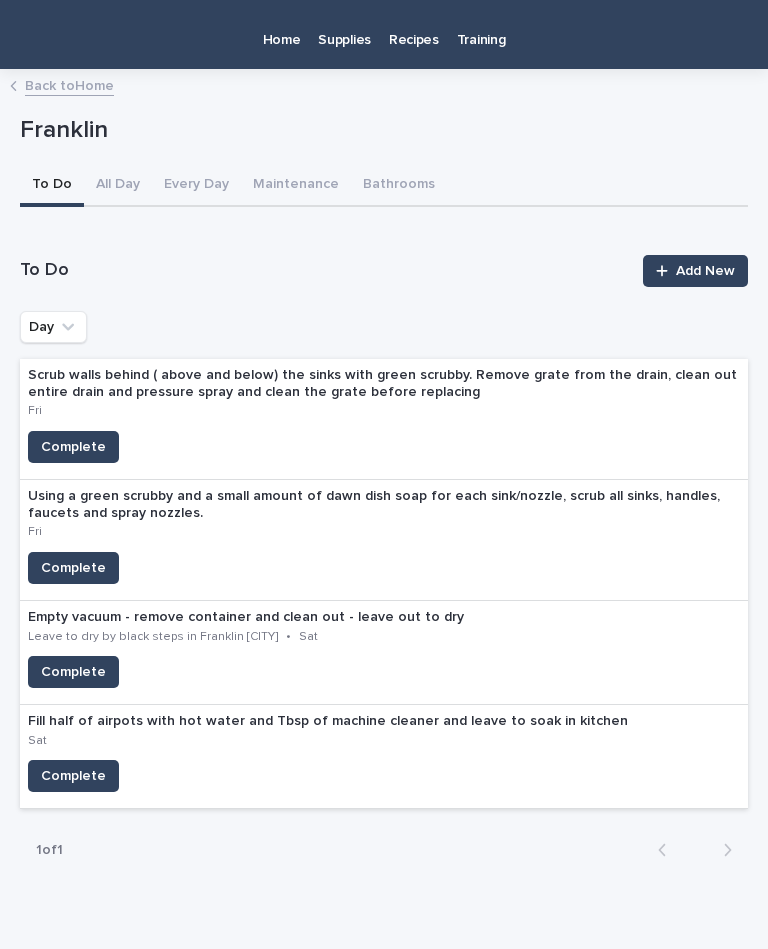 click on "Back to Home" at bounding box center [69, 84] 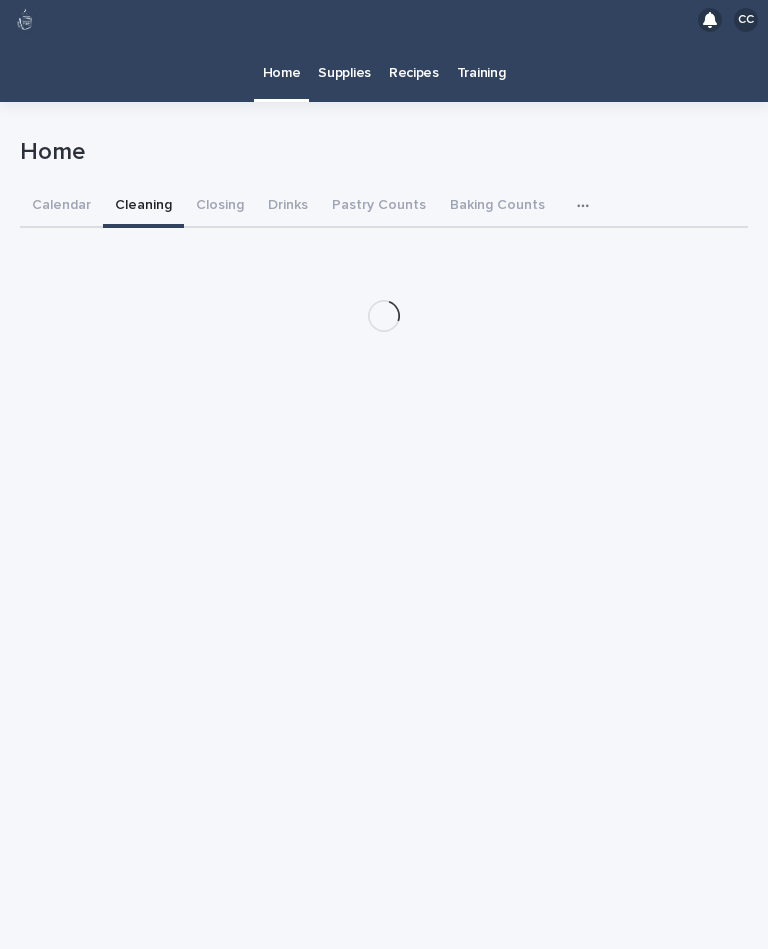 scroll, scrollTop: 0, scrollLeft: 0, axis: both 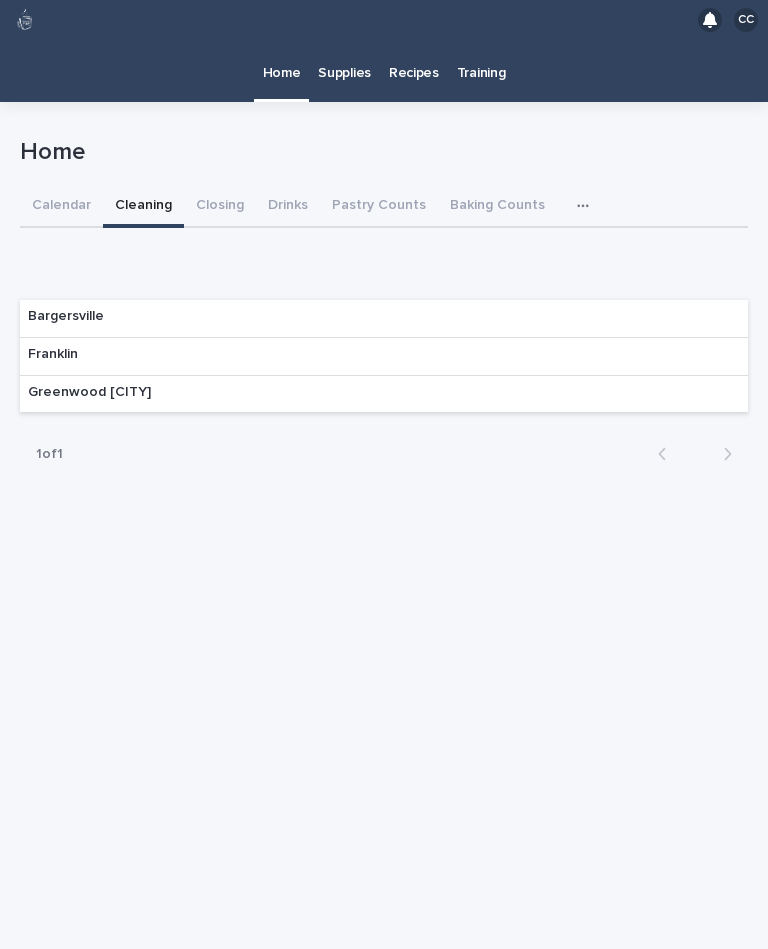 click on "Closing" at bounding box center [220, 207] 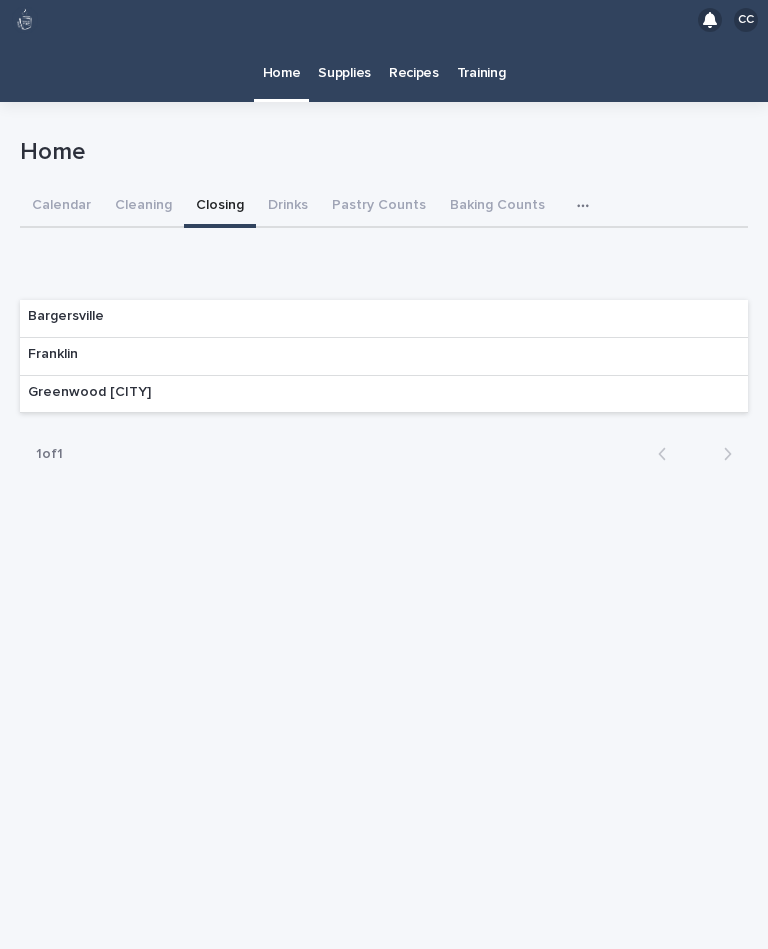 click on "Franklin" at bounding box center (384, 357) 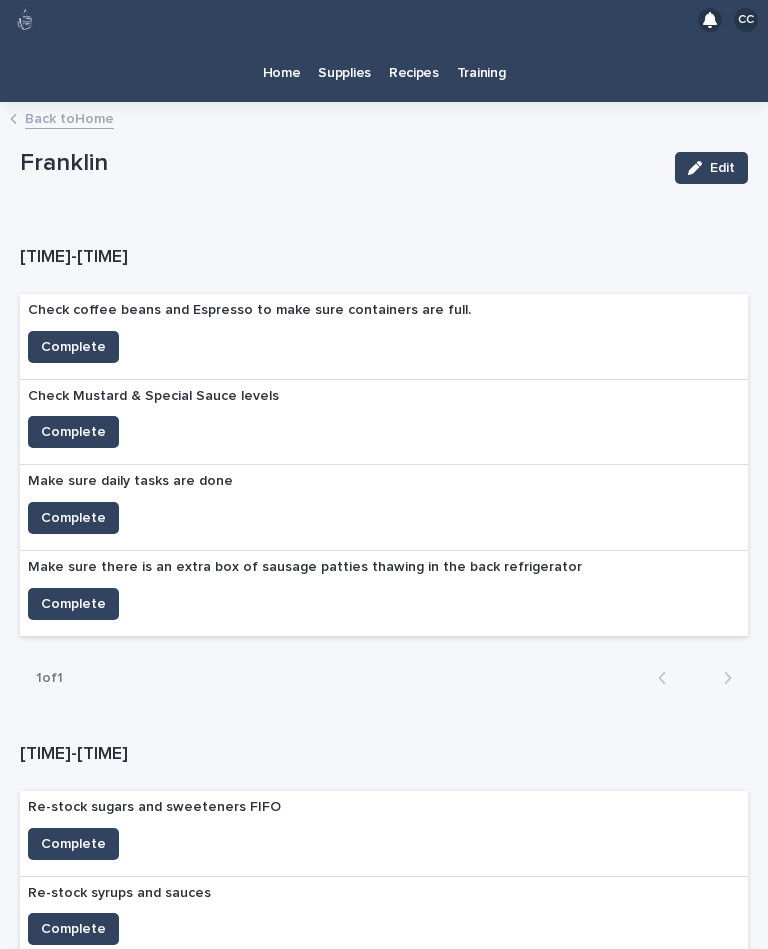 click on "Complete" at bounding box center (73, 347) 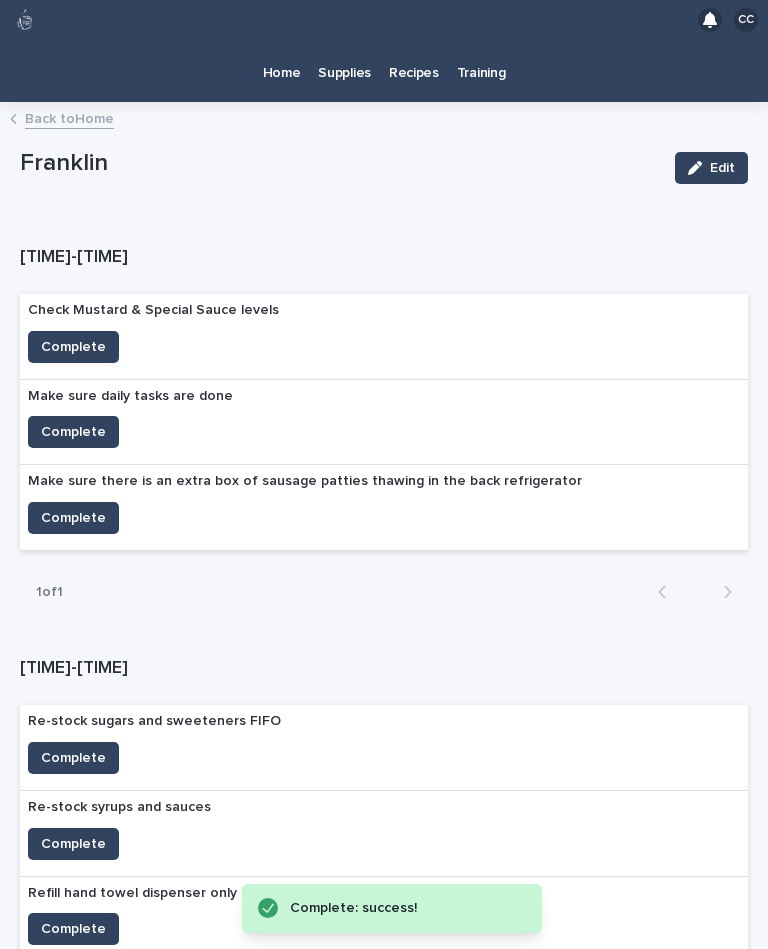 click on "Complete" at bounding box center (73, 347) 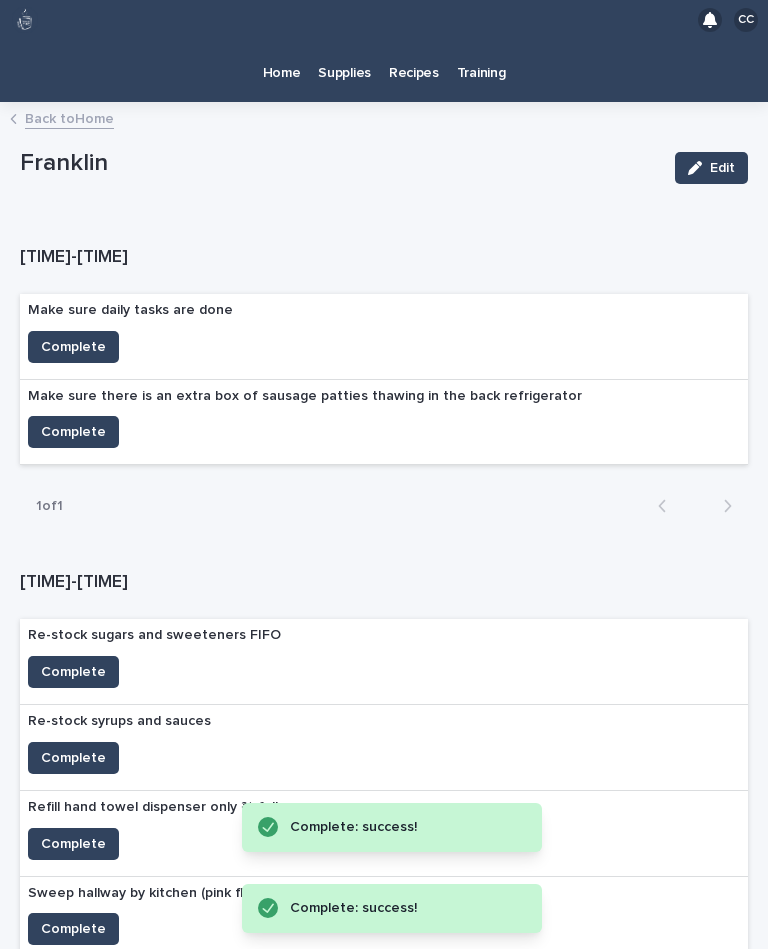 click on "Complete" at bounding box center [73, 347] 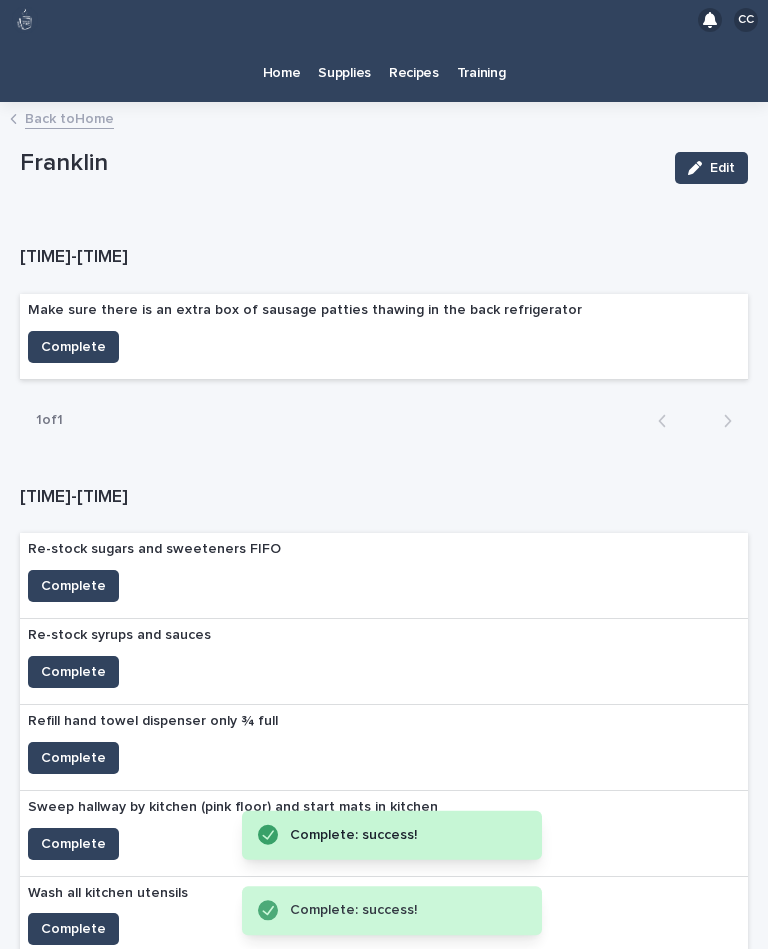 click on "Complete" at bounding box center (73, 347) 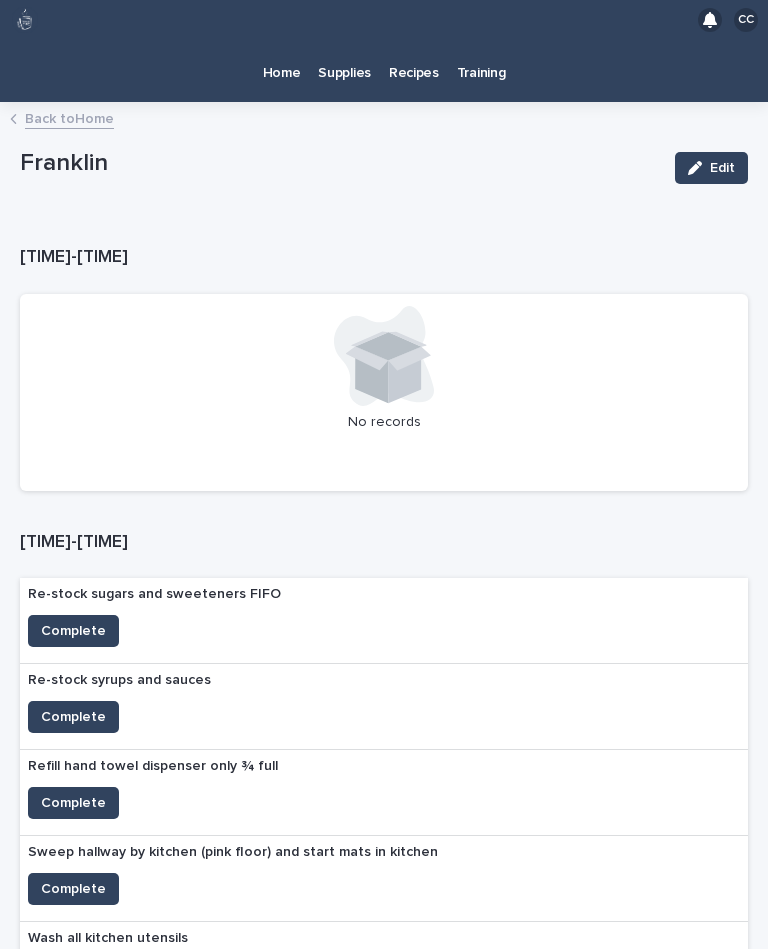 click on "Complete" at bounding box center [73, 631] 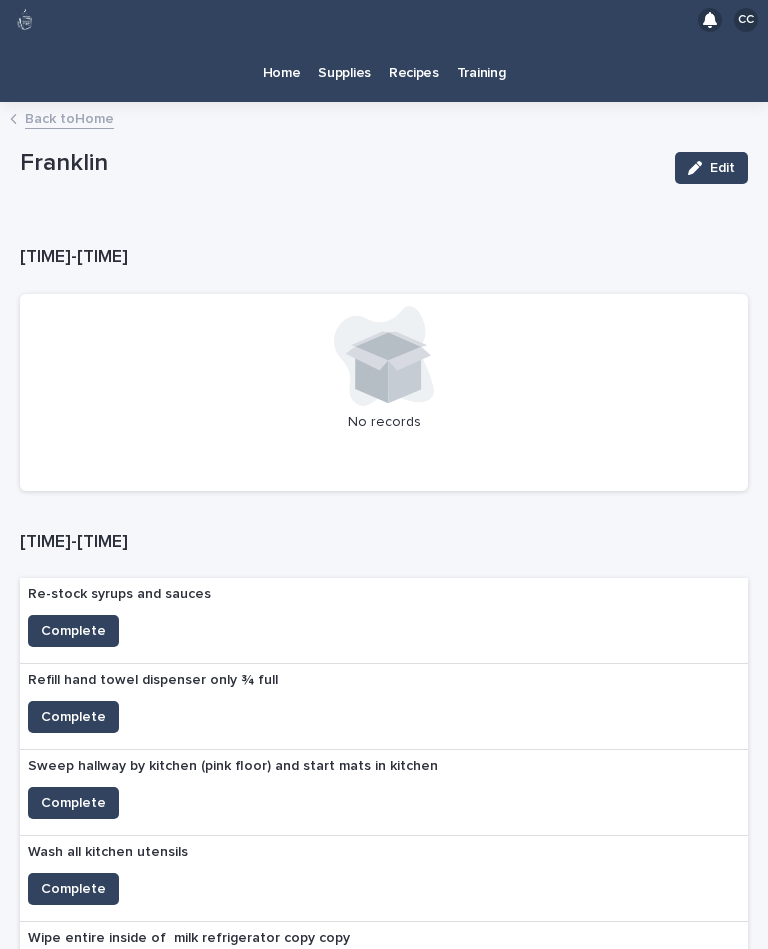 click on "Complete" at bounding box center [73, 717] 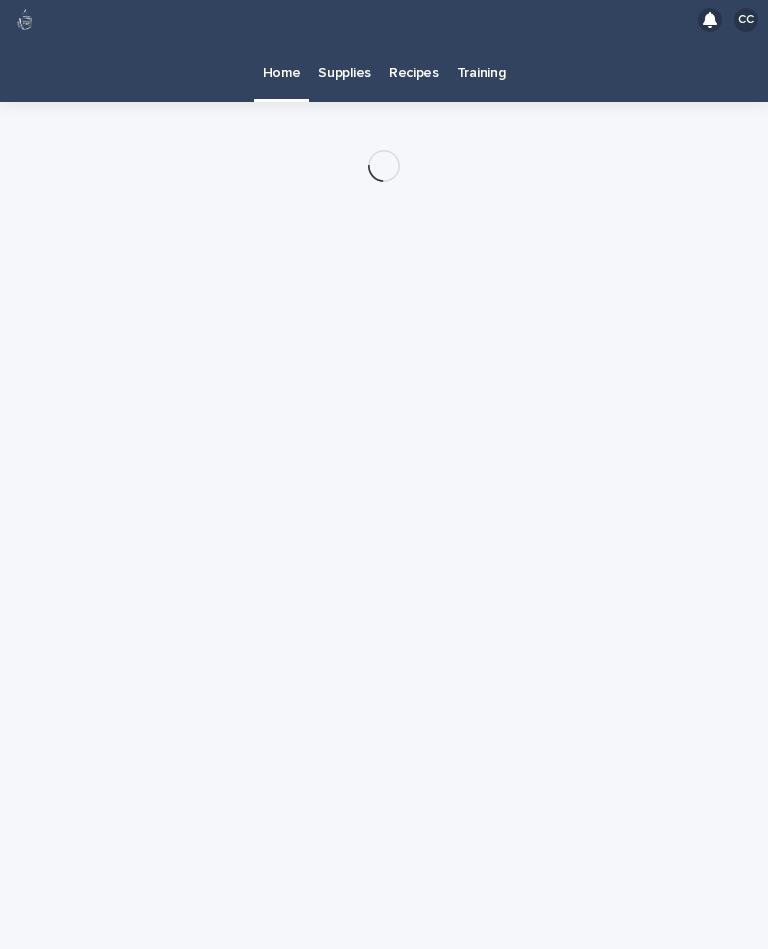 scroll, scrollTop: 0, scrollLeft: 0, axis: both 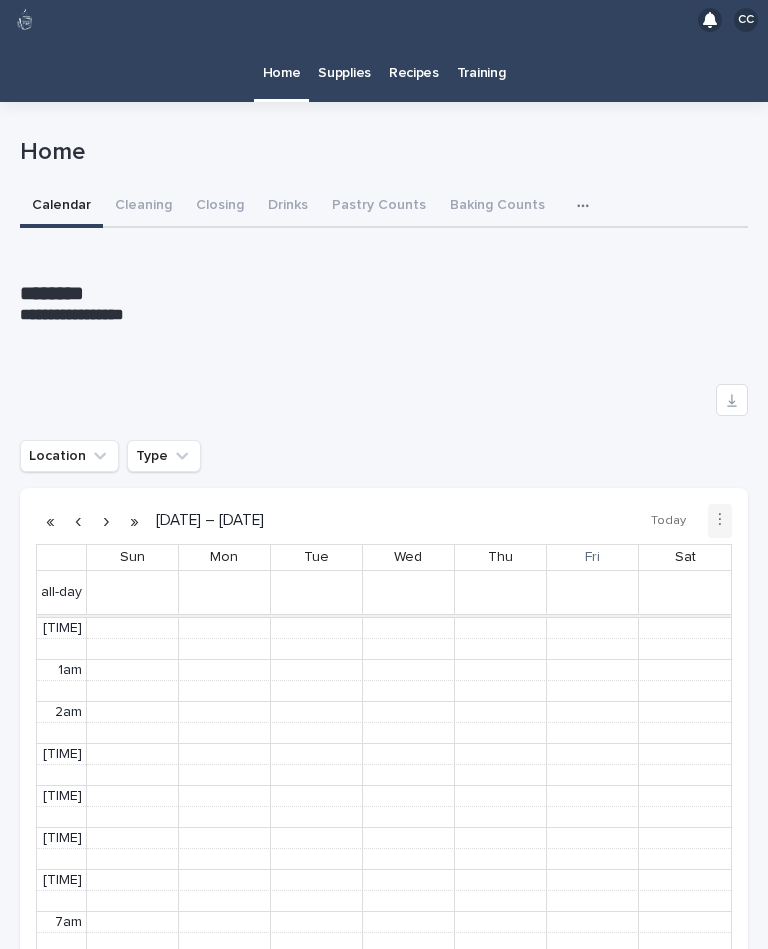 click on "Home" at bounding box center (384, 156) 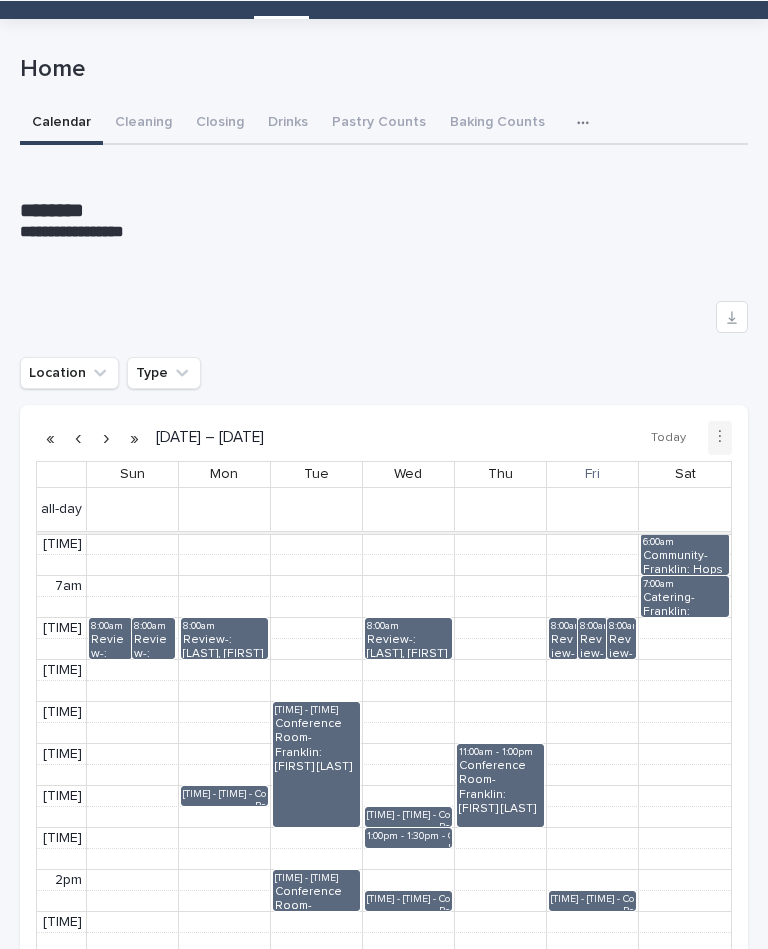scroll, scrollTop: 88, scrollLeft: 0, axis: vertical 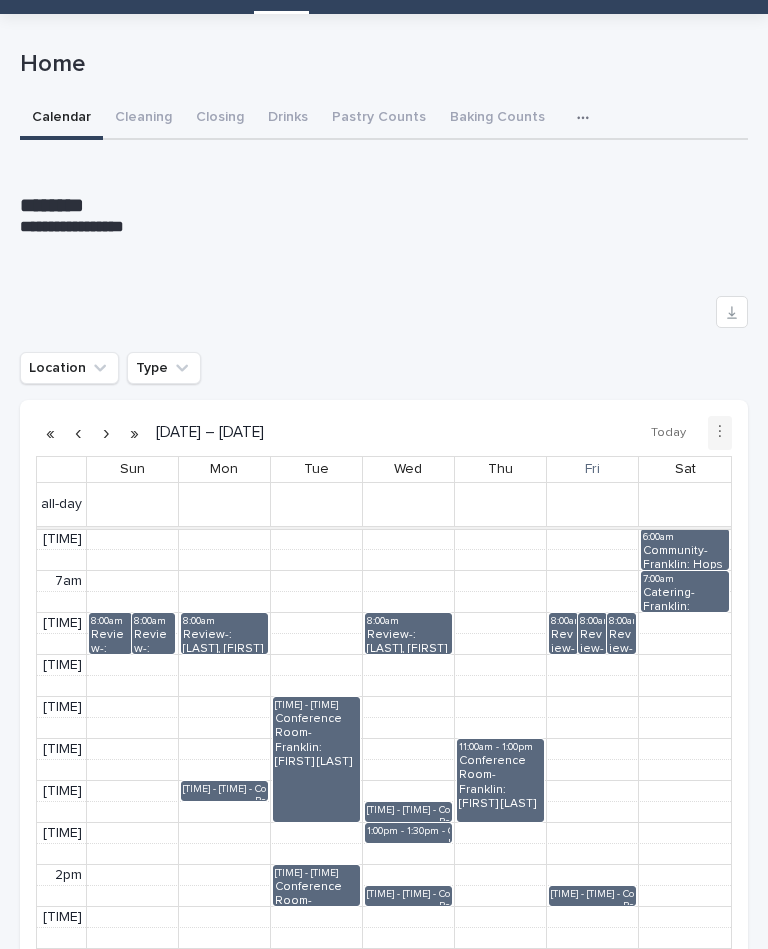click on "**********" at bounding box center [384, 601] 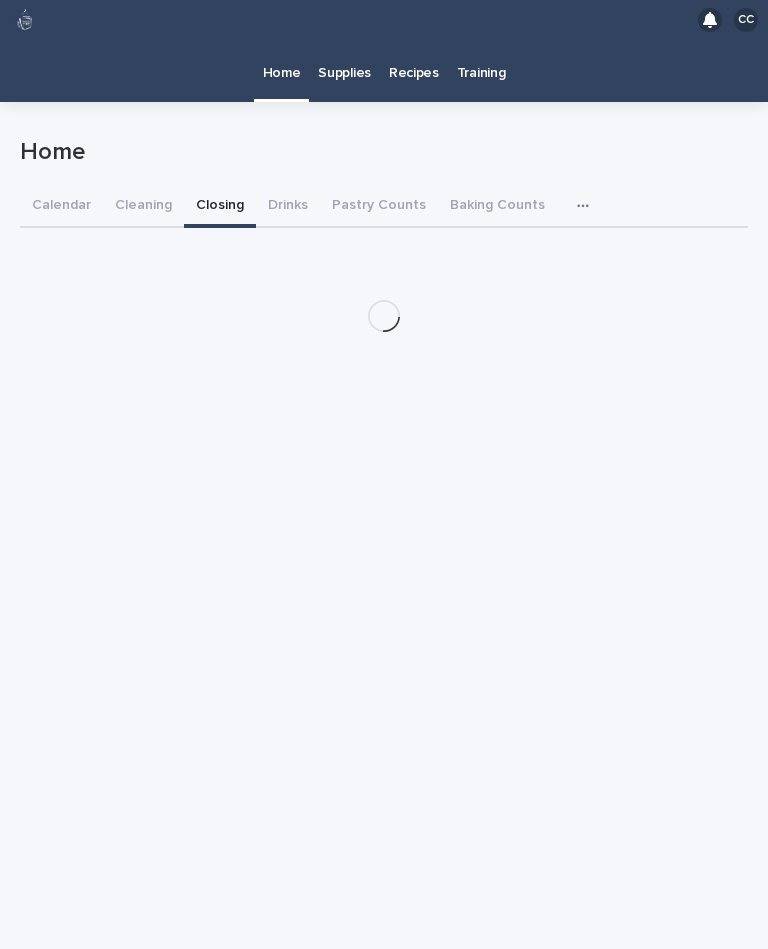 scroll, scrollTop: 0, scrollLeft: 0, axis: both 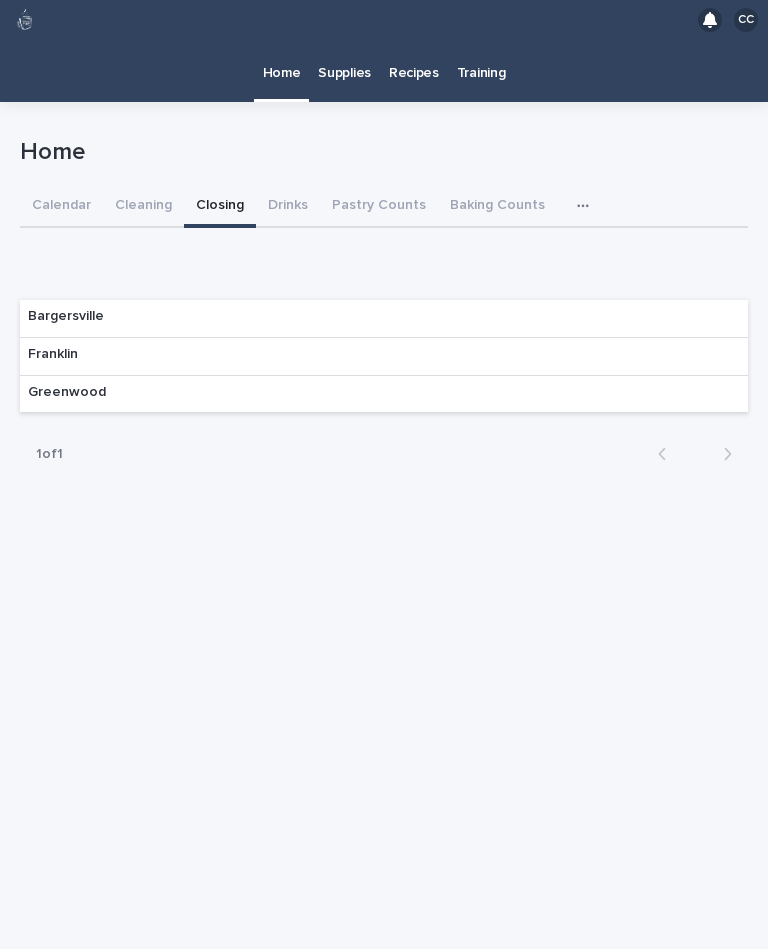 click on "Franklin" at bounding box center [384, 357] 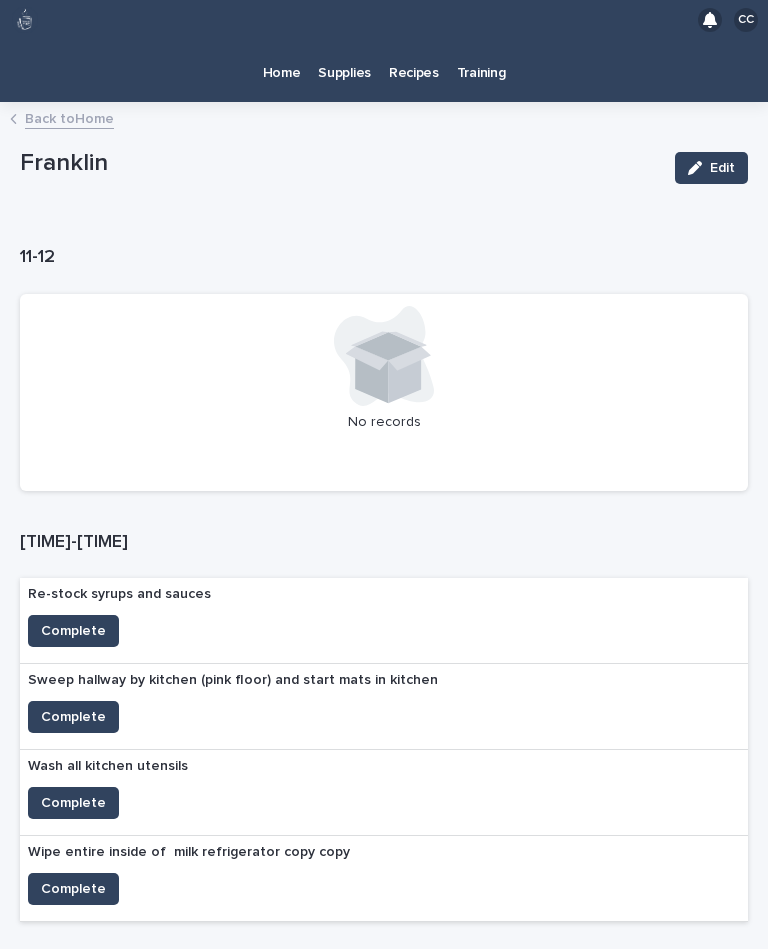 click on "Complete" at bounding box center [73, 803] 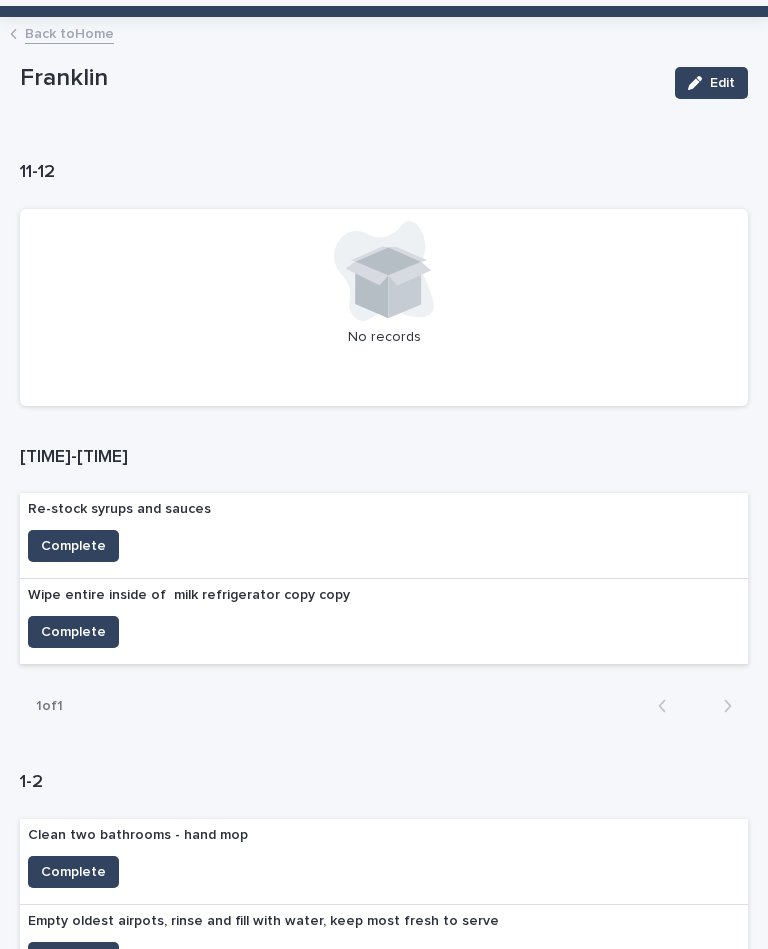 scroll, scrollTop: 11, scrollLeft: 0, axis: vertical 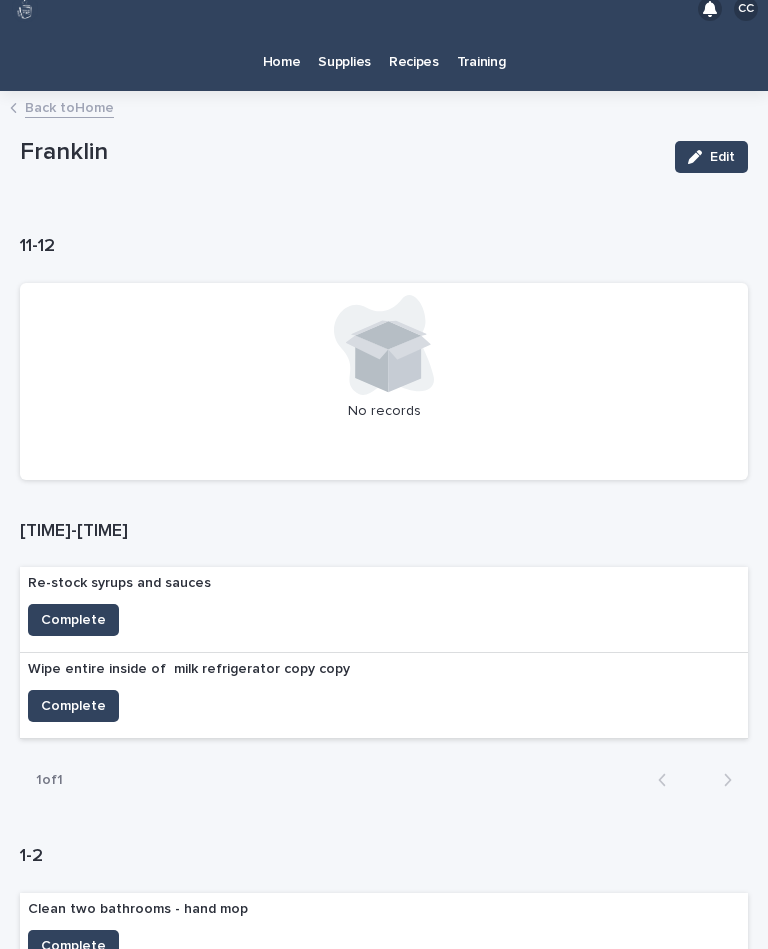 click on "Complete" at bounding box center [73, 620] 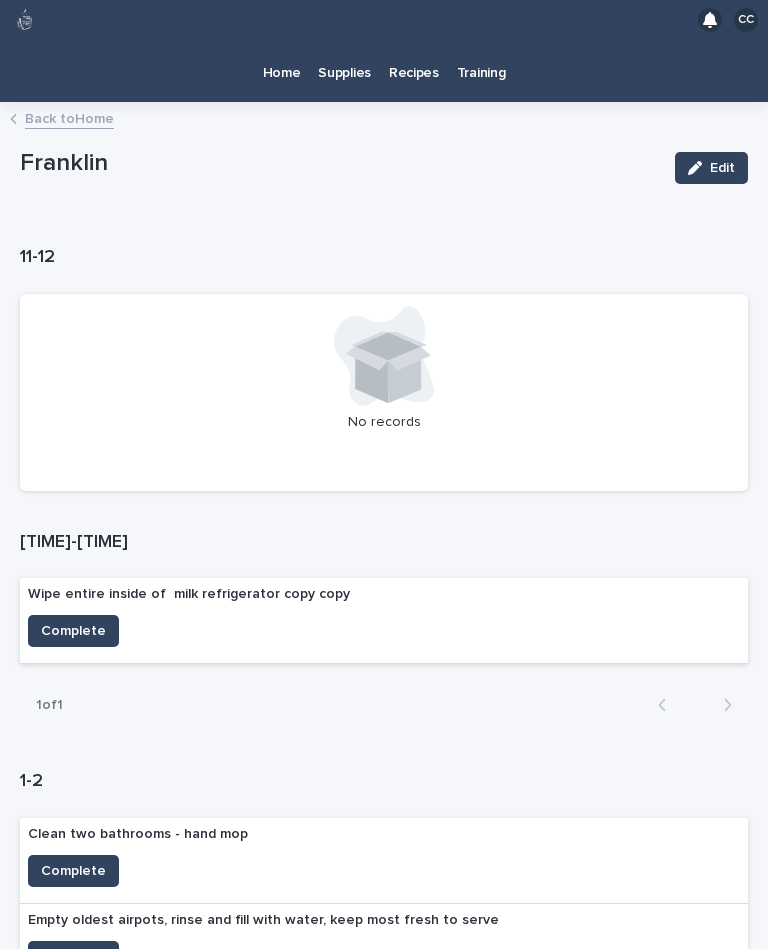 scroll, scrollTop: 0, scrollLeft: 0, axis: both 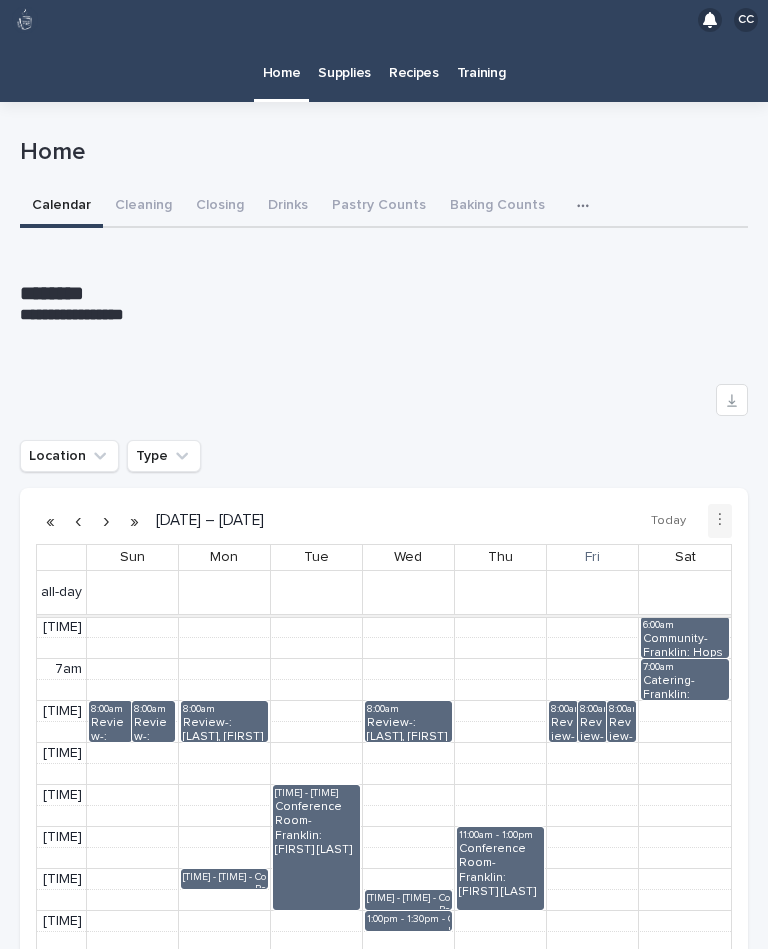 click on "Drinks" at bounding box center (288, 207) 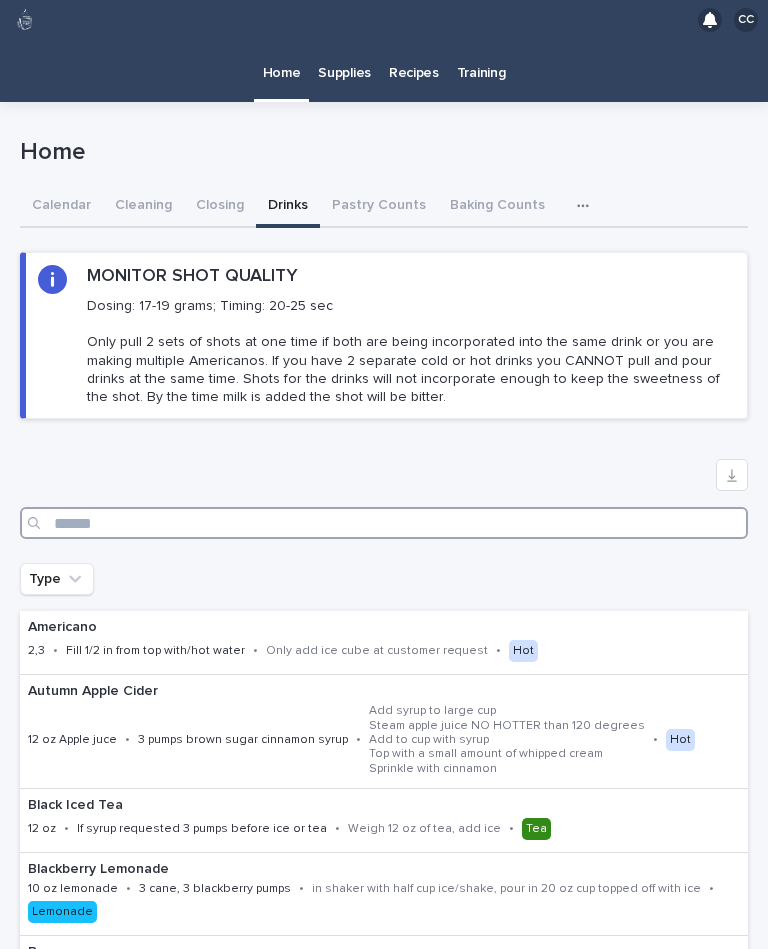 click at bounding box center (384, 523) 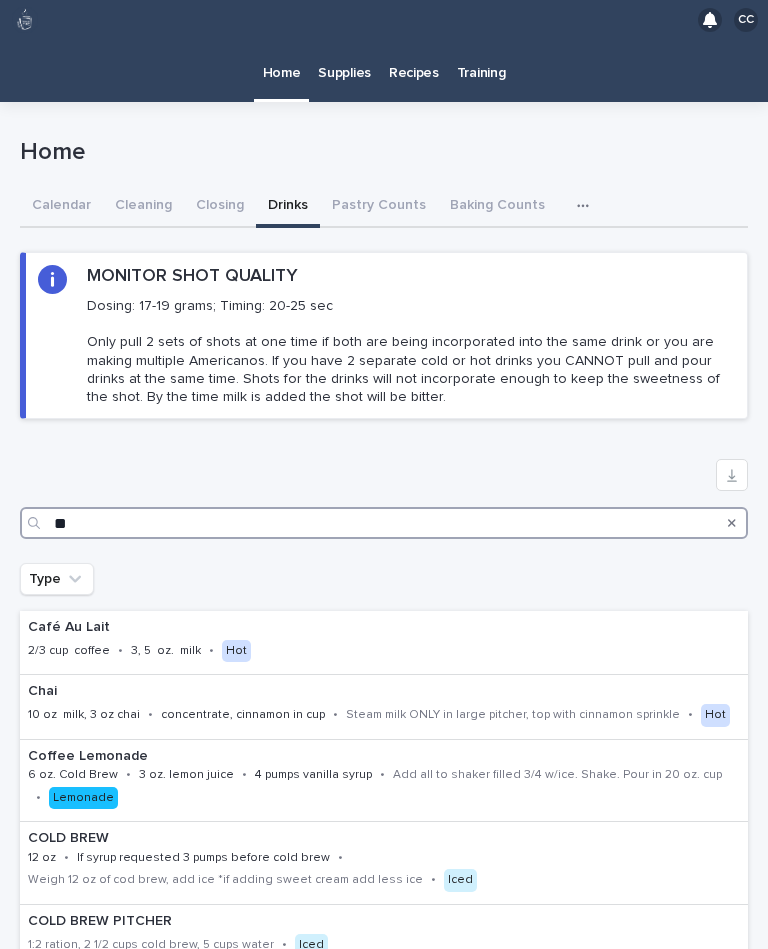 type on "***" 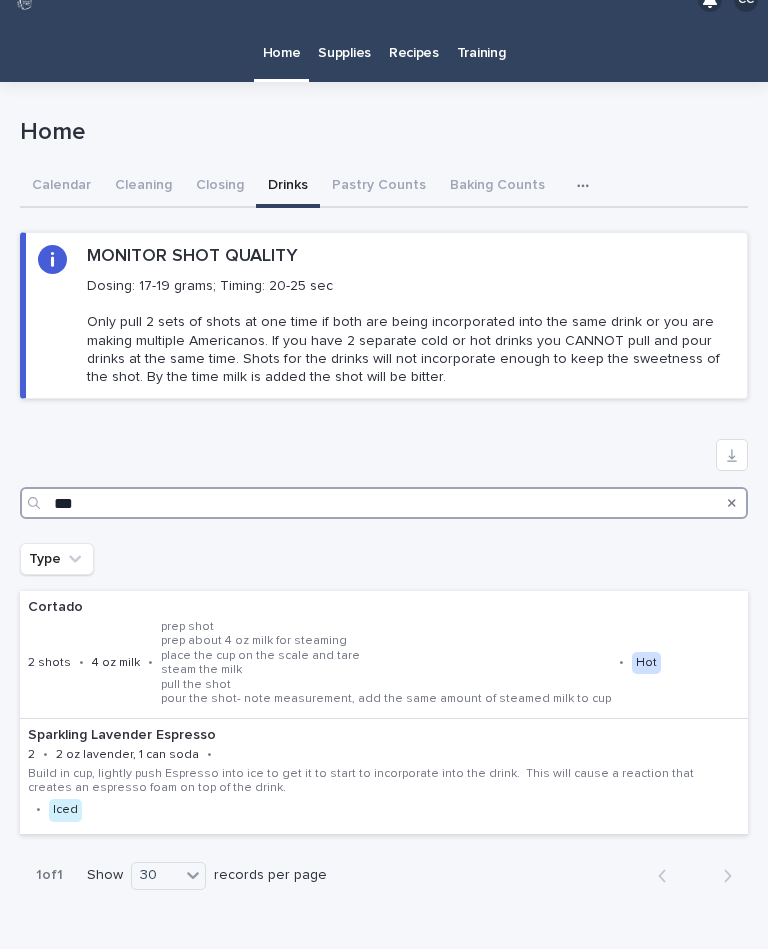 scroll, scrollTop: 44, scrollLeft: 0, axis: vertical 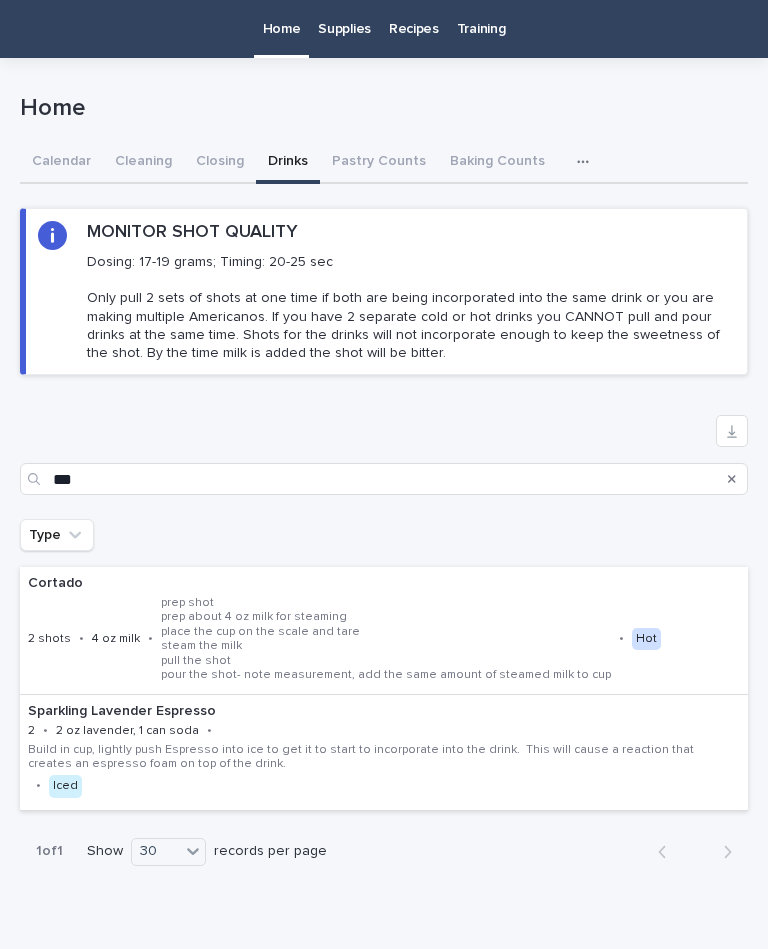 click on "Home Home Sorry, there was an error saving your record. Please try again. Please fill out the required fields below. Calendar Cleaning Closing Drinks Pastry Counts Baking Counts Pastry Ingredients Can't display tree at index  2 Can't display tree at index  4 Can't display tree at index  5 Loading... Saving… Loading... Saving… Loading... Saving… MONITOR SHOT QUALITY Dosing: 17-19 grams; Timing: 20-25 sec
Only pull 2 sets of shots at one time if both are being incorporated into the same drink or you are making multiple Americanos. If you have 2 separate cold or hot drinks you CANNOT pull and pour drinks at the same time. Shots for the drinks will not incorporate enough to keep the sweetness of the shot. By the time milk is added the shot will be bitter. Loading... Saving…   *** Type Cortado 2 shots • 4 oz milk • prep shot
prep about 4 oz milk for steaming
place the cup on the scale and tare
steam the milk
pull the shot
pour the shot- note measurement, add the same amount of steamed milk to cup •" at bounding box center [384, 475] 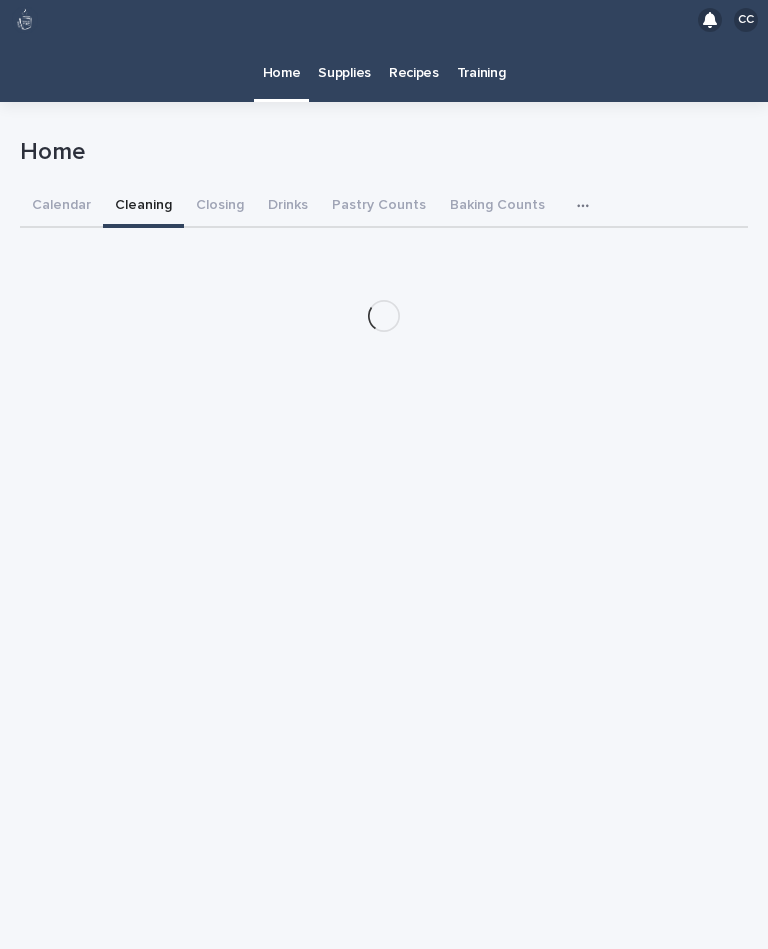 scroll, scrollTop: 0, scrollLeft: 0, axis: both 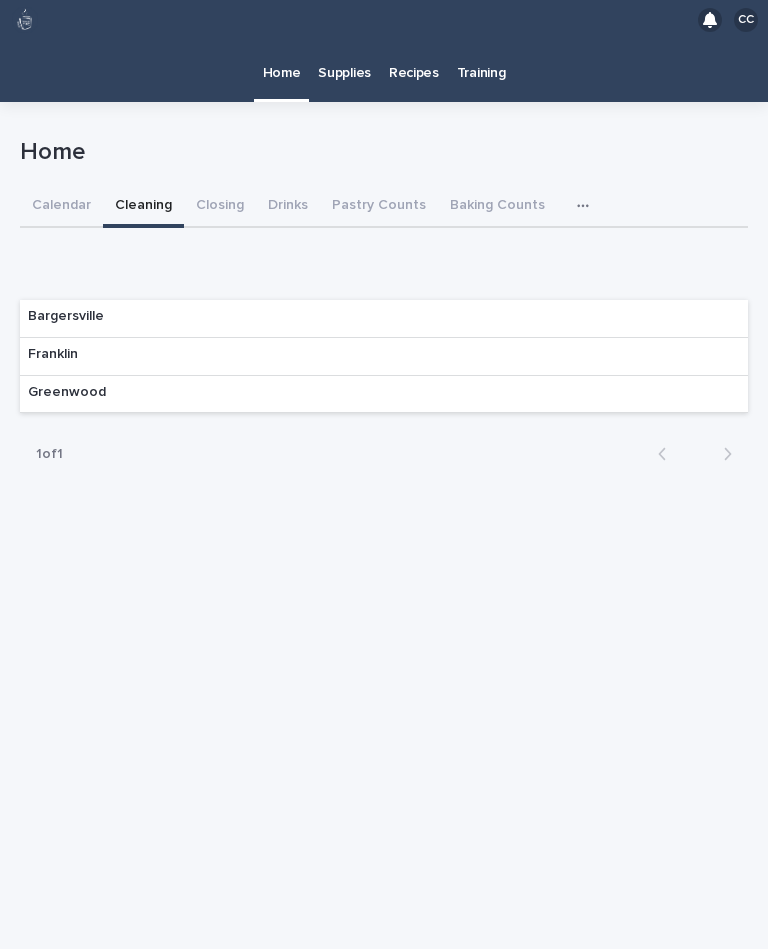 click on "Franklin" at bounding box center [53, 354] 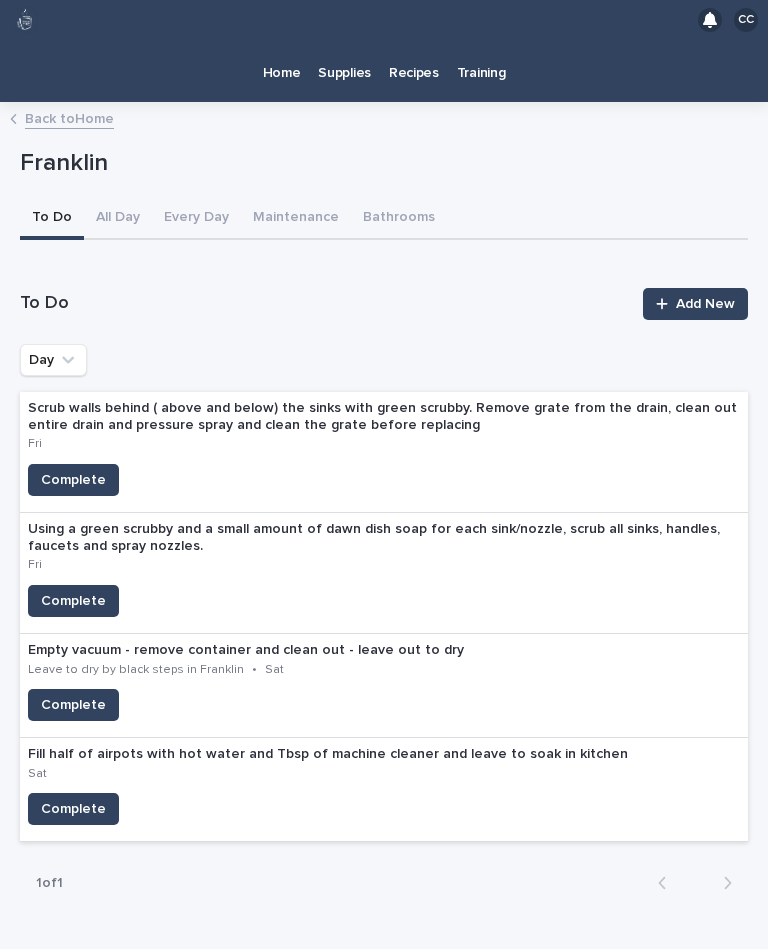 click on "Complete" at bounding box center [73, 480] 